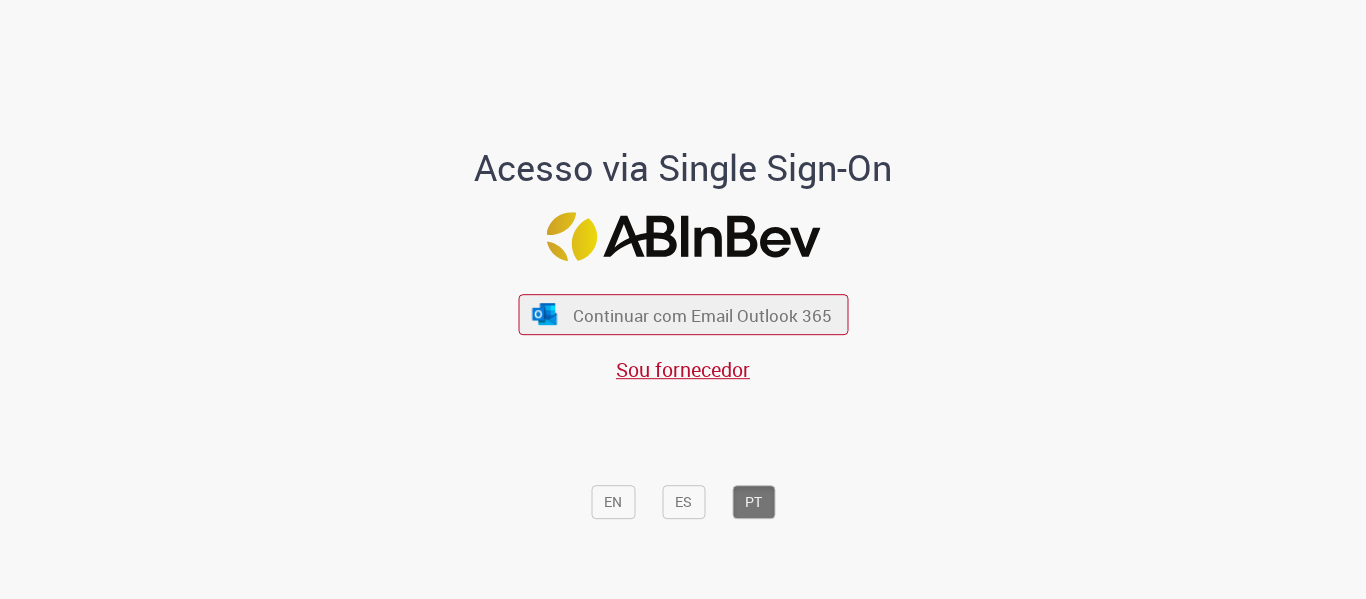 scroll, scrollTop: 0, scrollLeft: 0, axis: both 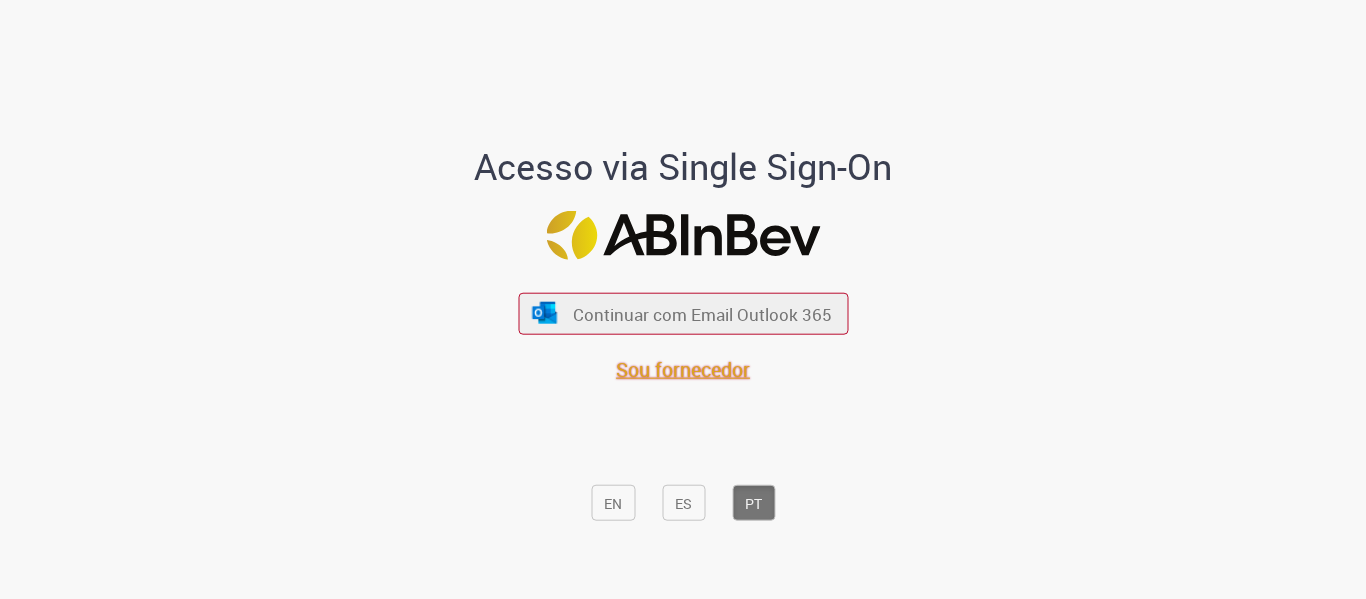 click on "Sou fornecedor" at bounding box center (683, 369) 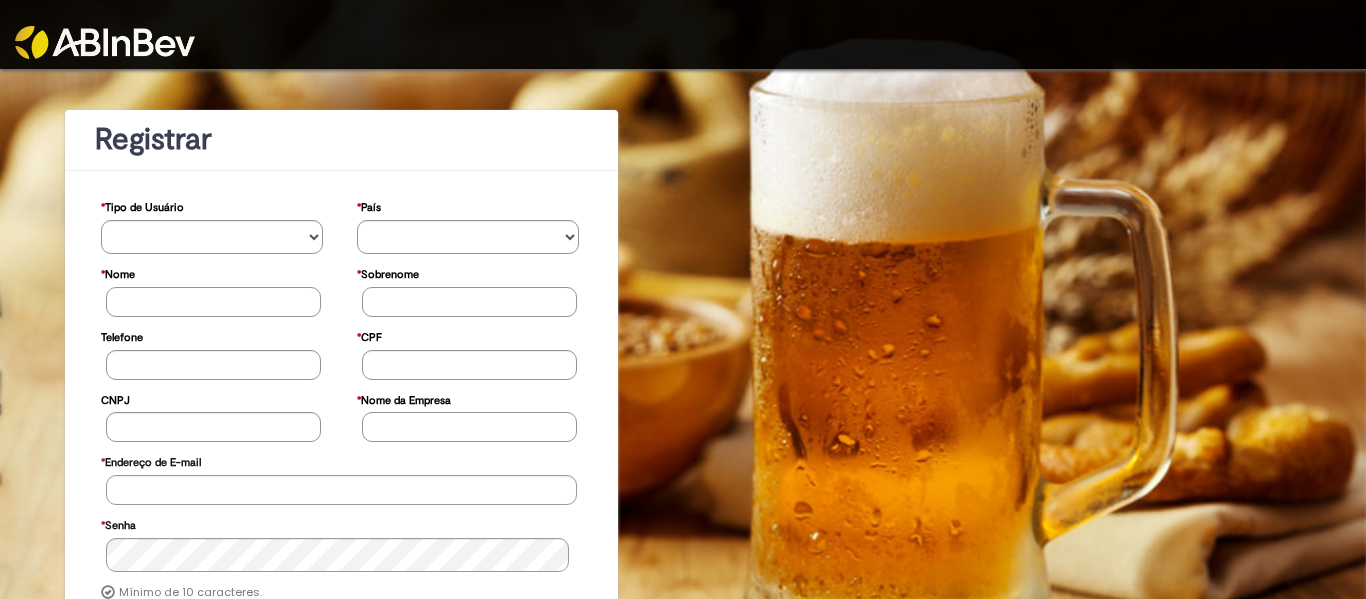 scroll, scrollTop: 0, scrollLeft: 0, axis: both 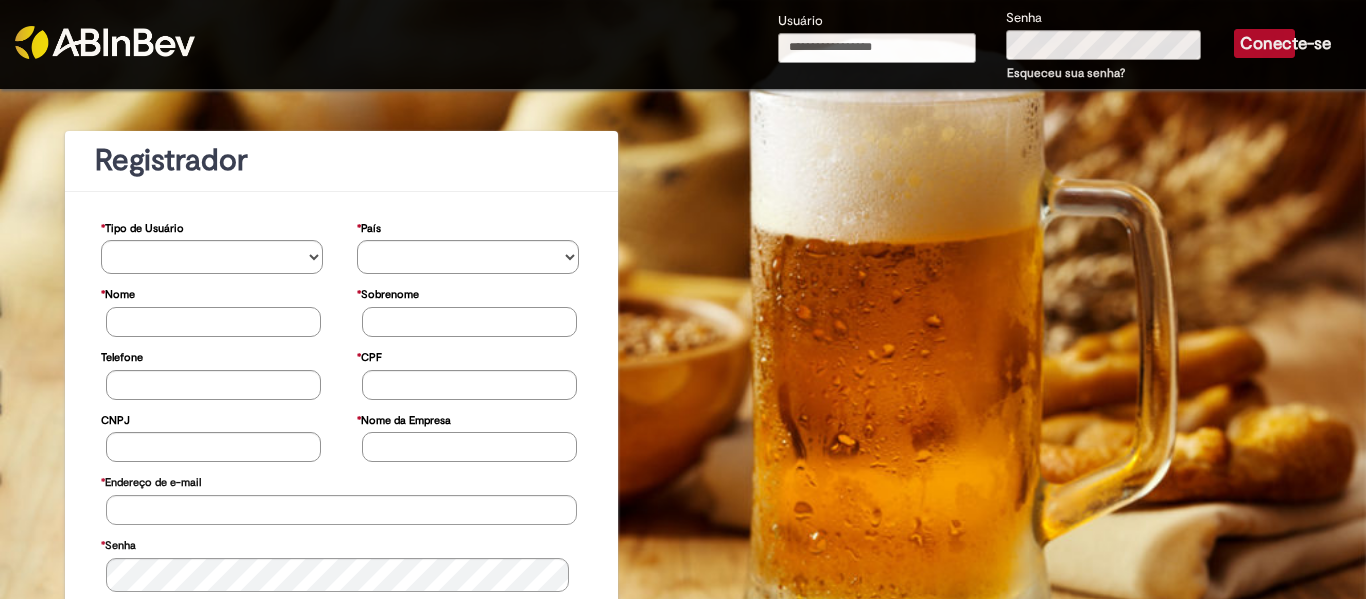 drag, startPoint x: 876, startPoint y: 52, endPoint x: 757, endPoint y: 42, distance: 119.419426 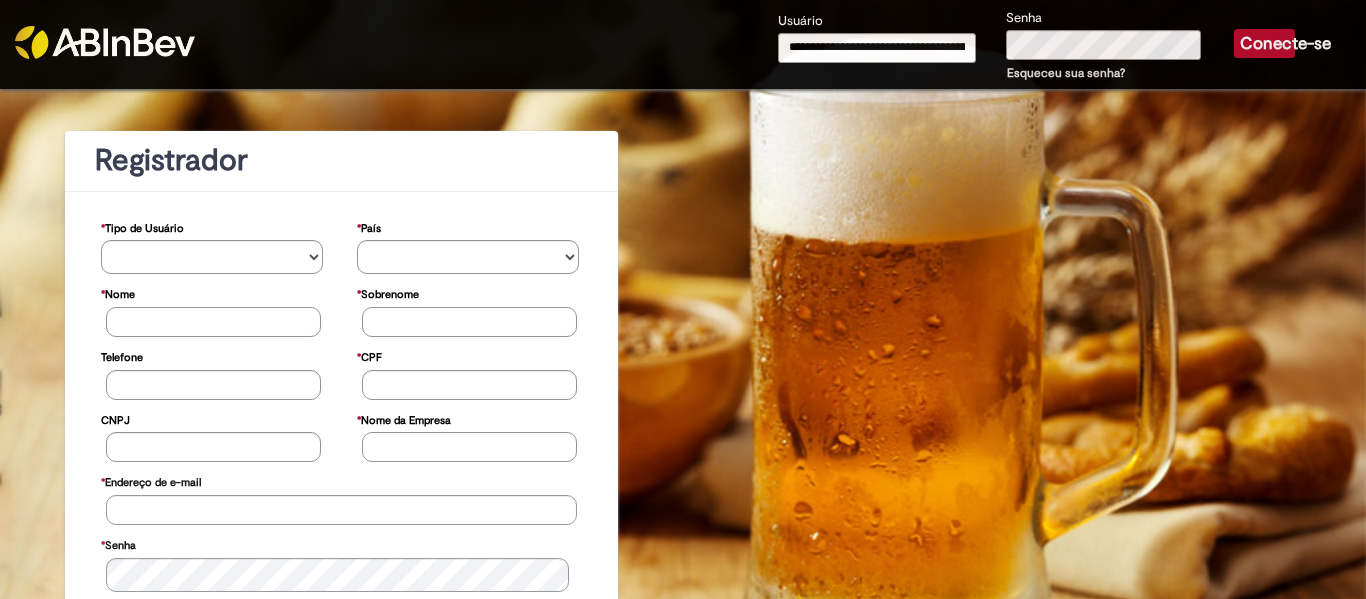 click on "Conecte-se" at bounding box center (1285, 43) 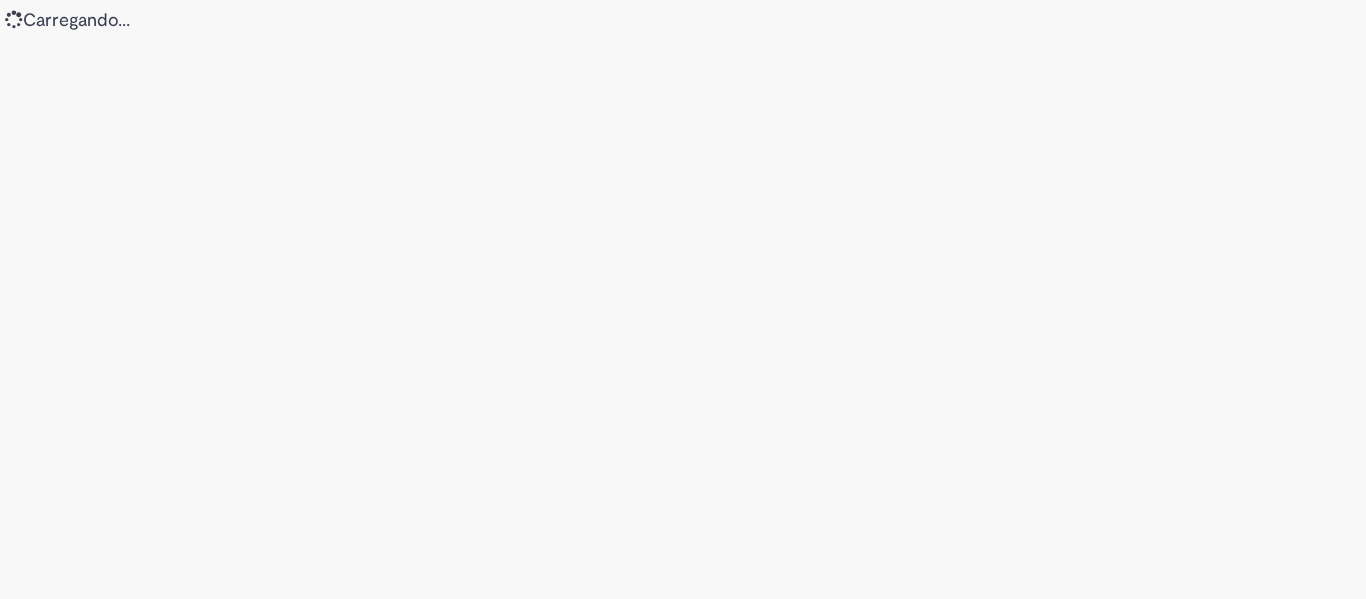 scroll, scrollTop: 0, scrollLeft: 0, axis: both 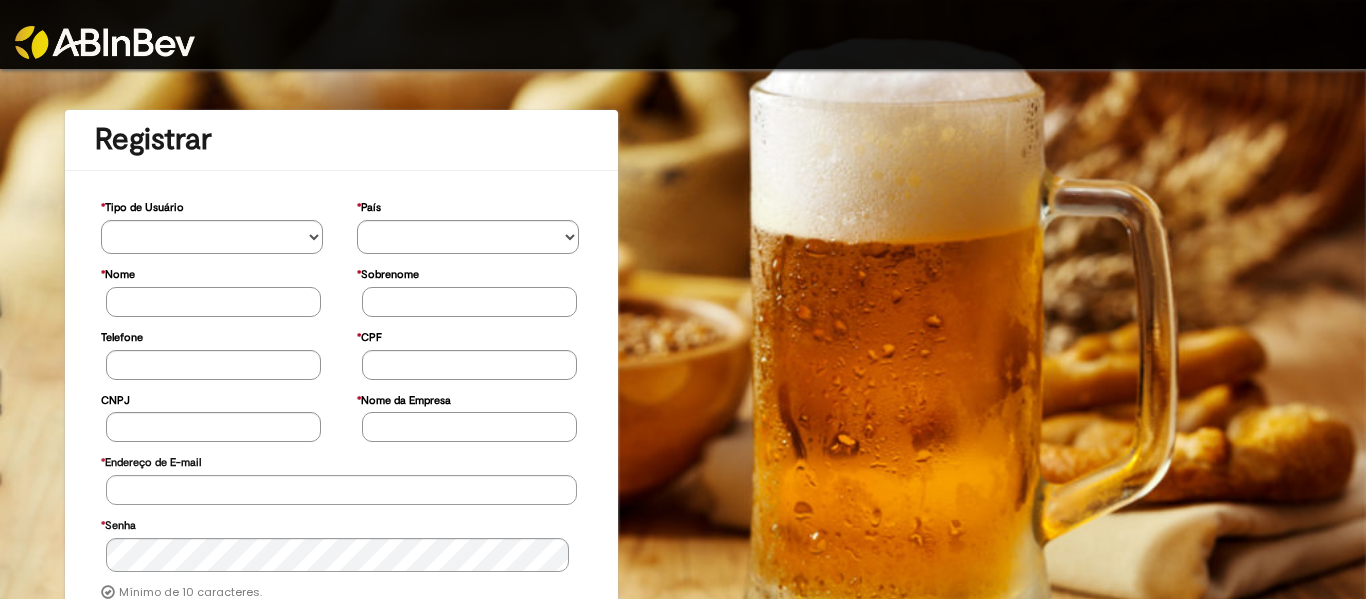 click at bounding box center [683, 34] 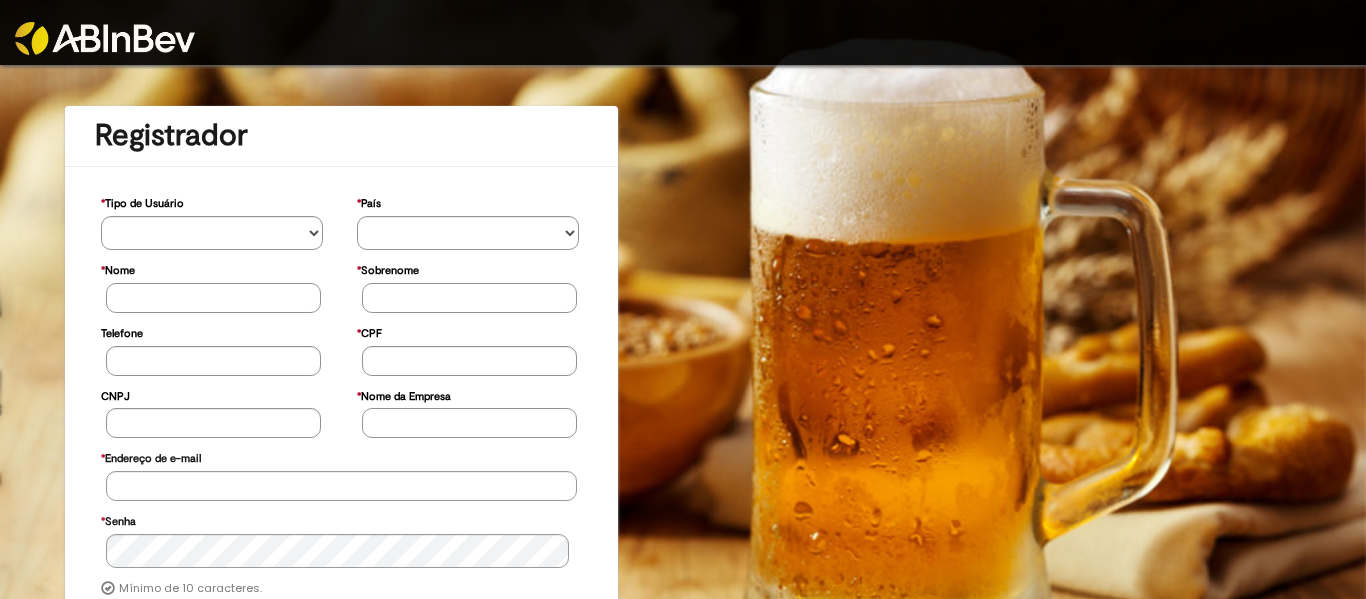 scroll, scrollTop: 0, scrollLeft: 0, axis: both 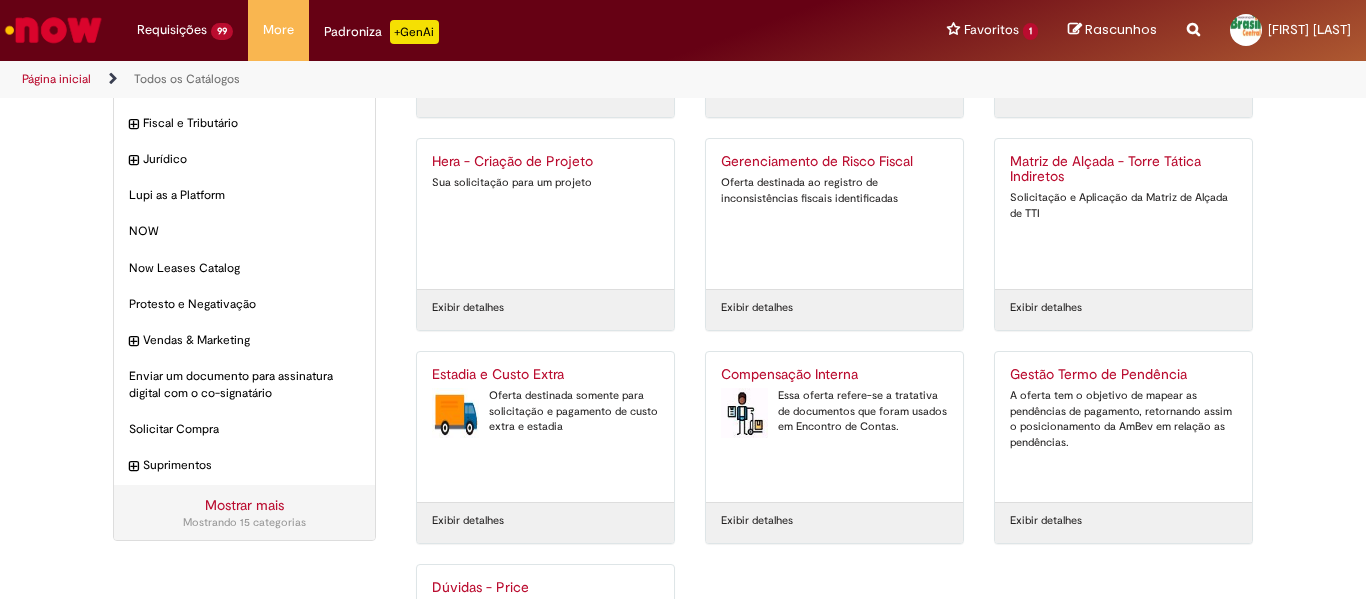 click on "Exibir detalhes" at bounding box center (468, 521) 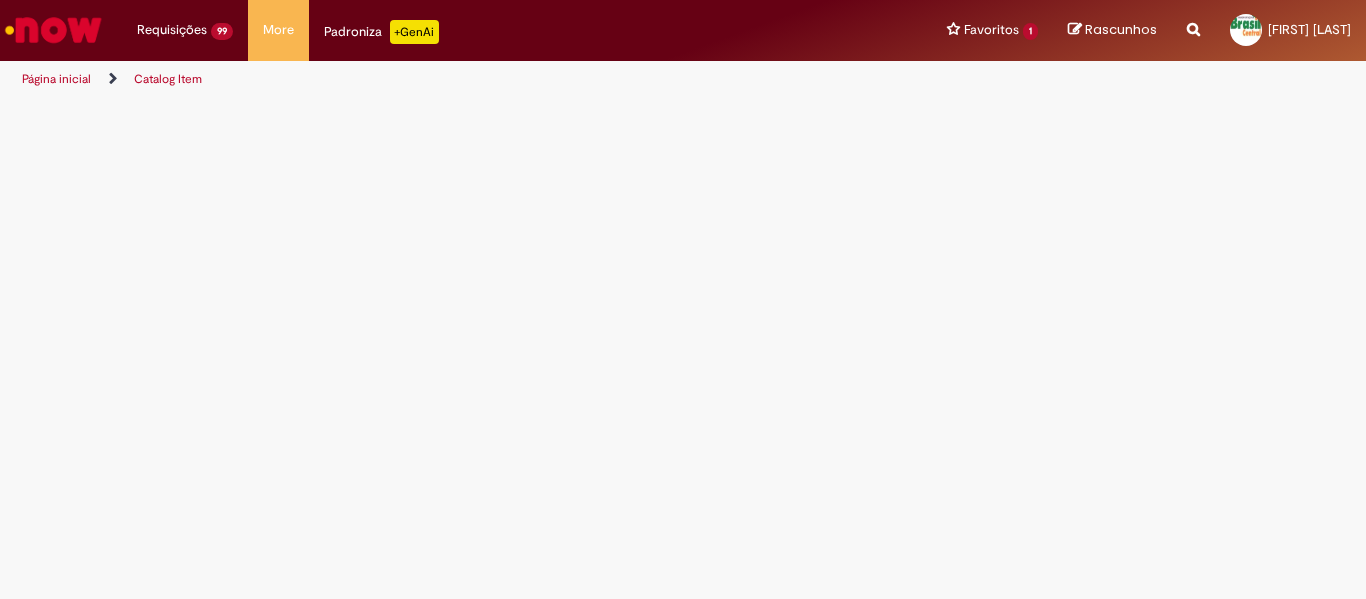 scroll, scrollTop: 0, scrollLeft: 0, axis: both 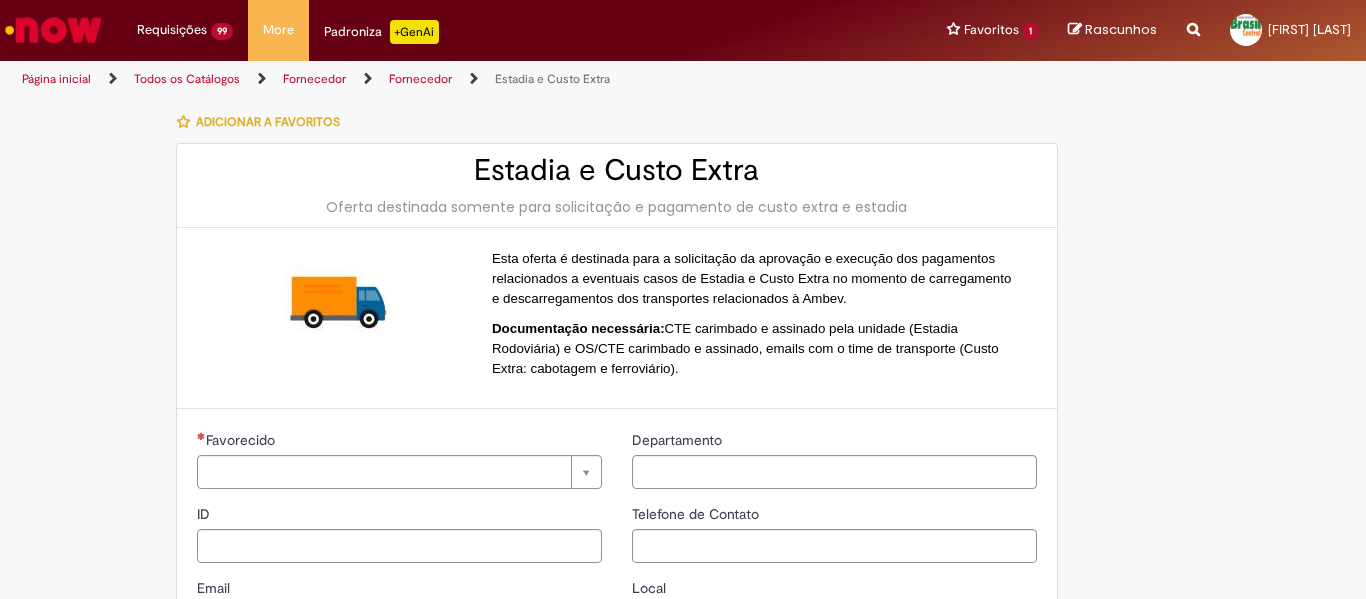 type on "**********" 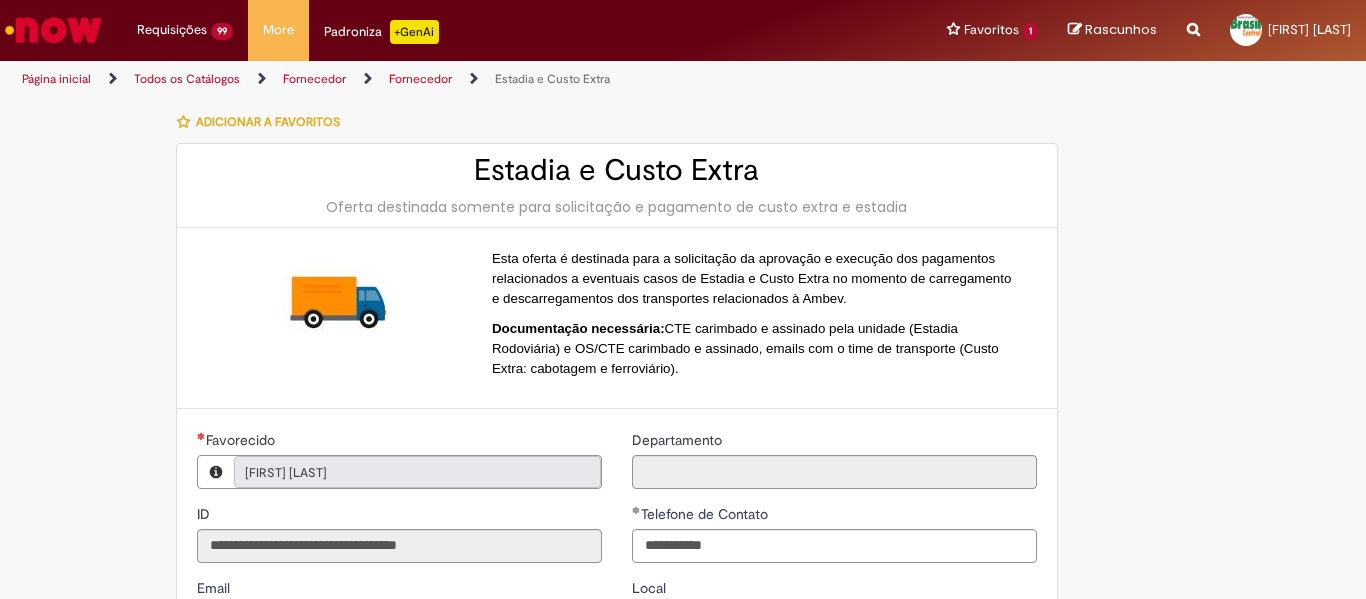 type on "**********" 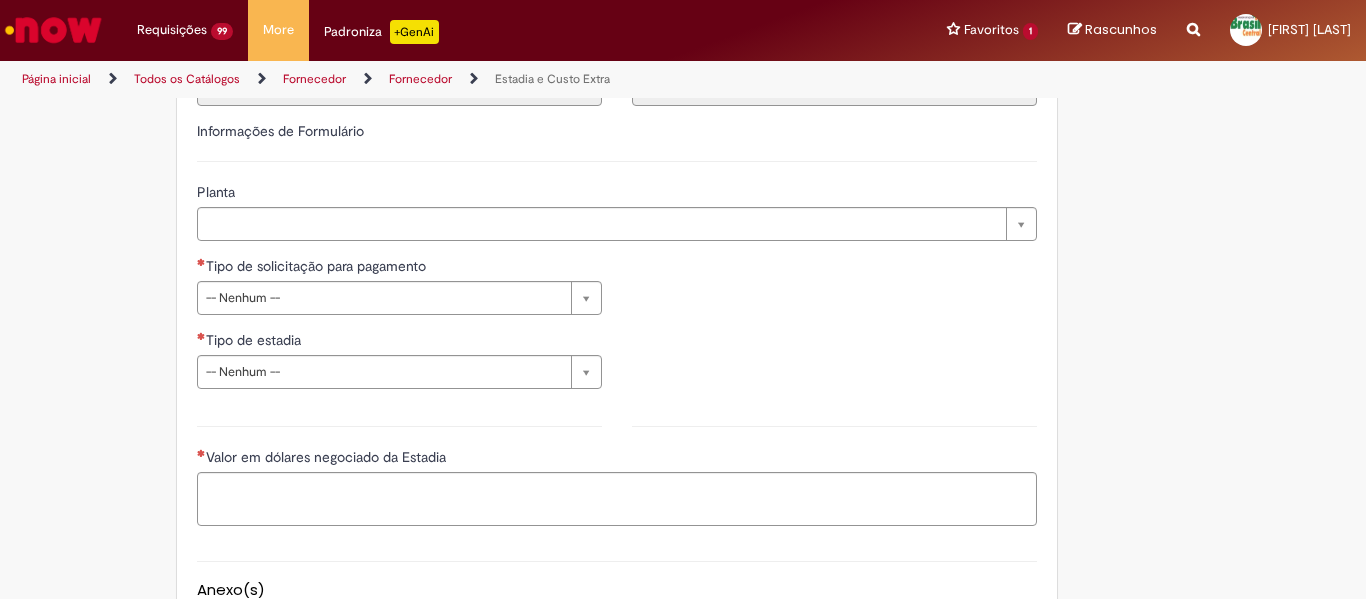 scroll, scrollTop: 633, scrollLeft: 0, axis: vertical 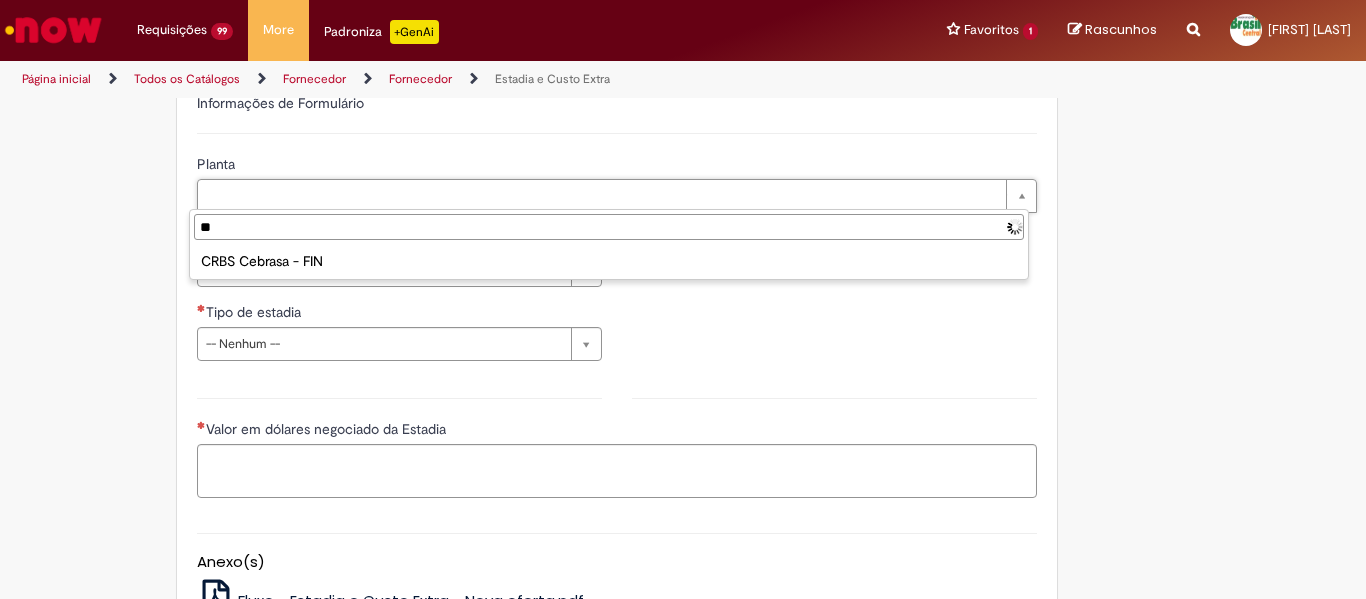 type on "*" 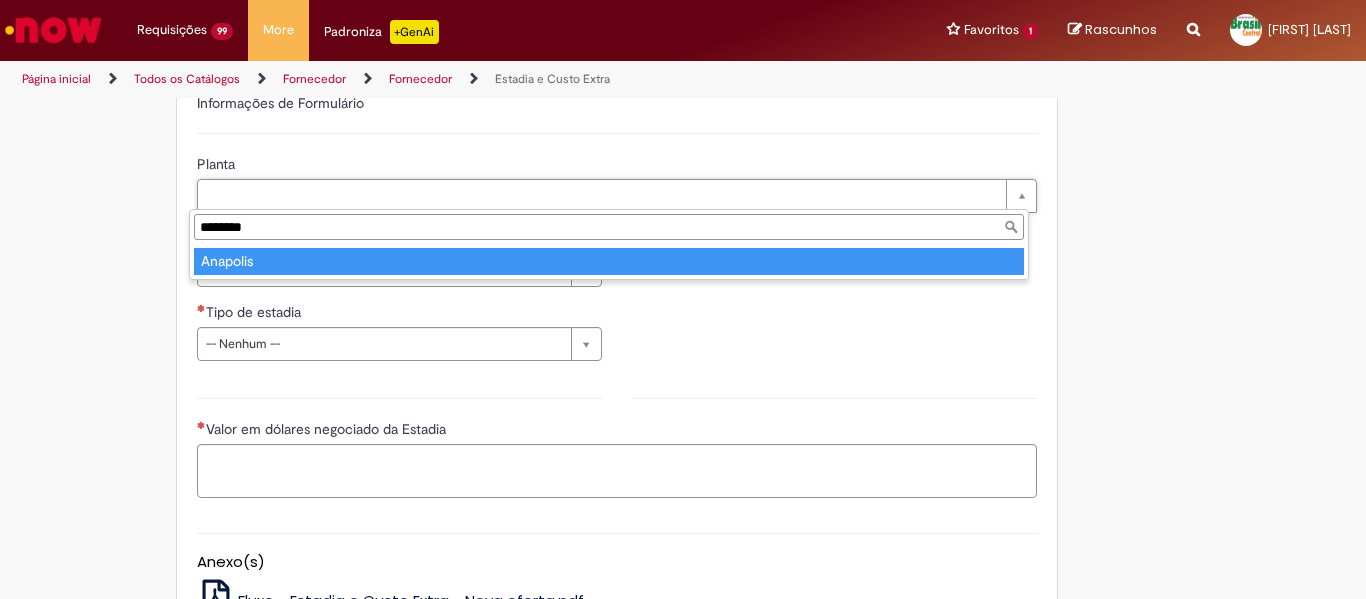 type on "********" 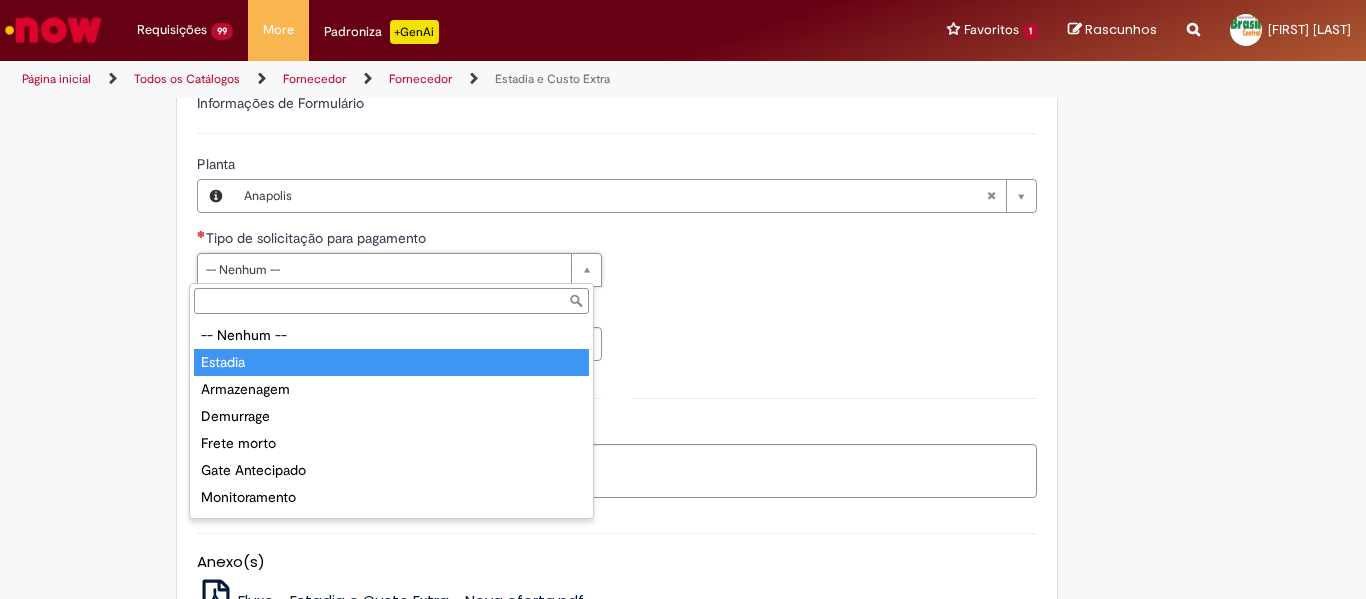 type on "*******" 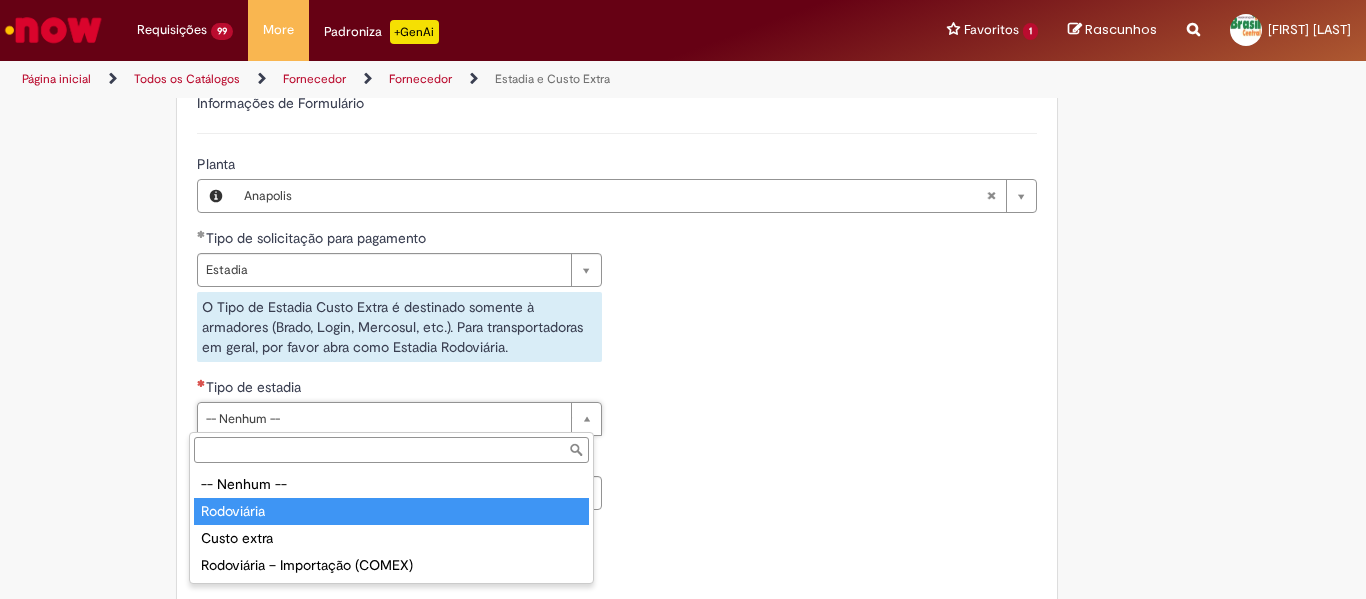 type on "**********" 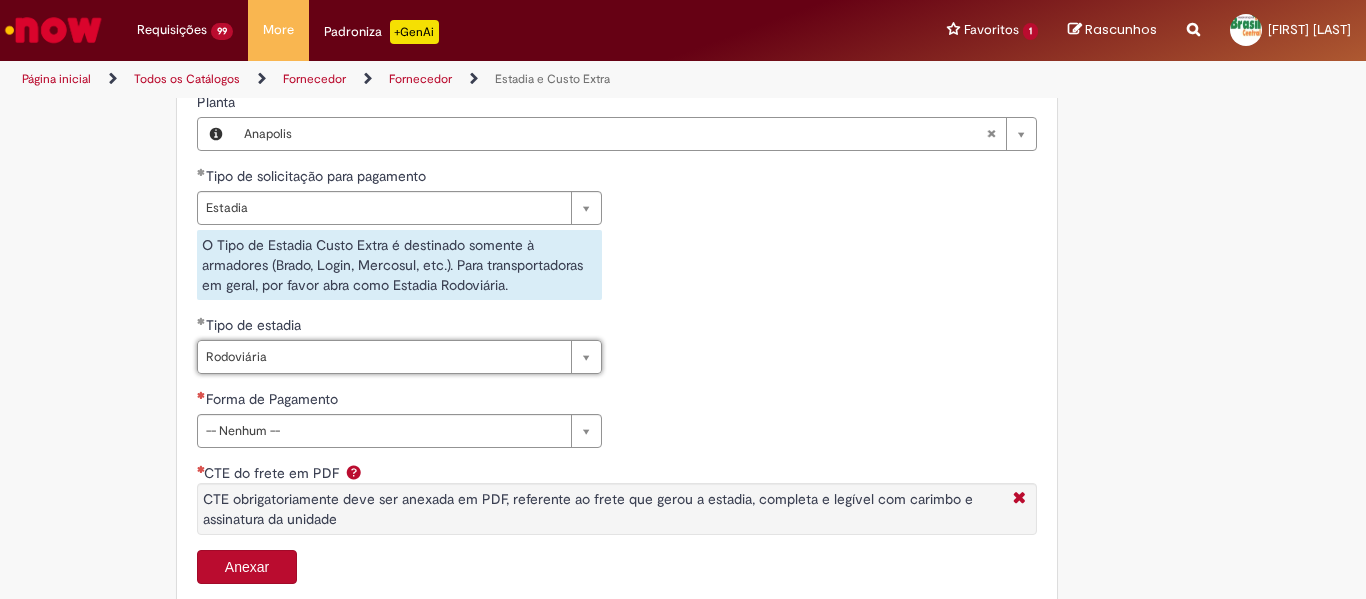 scroll, scrollTop: 700, scrollLeft: 0, axis: vertical 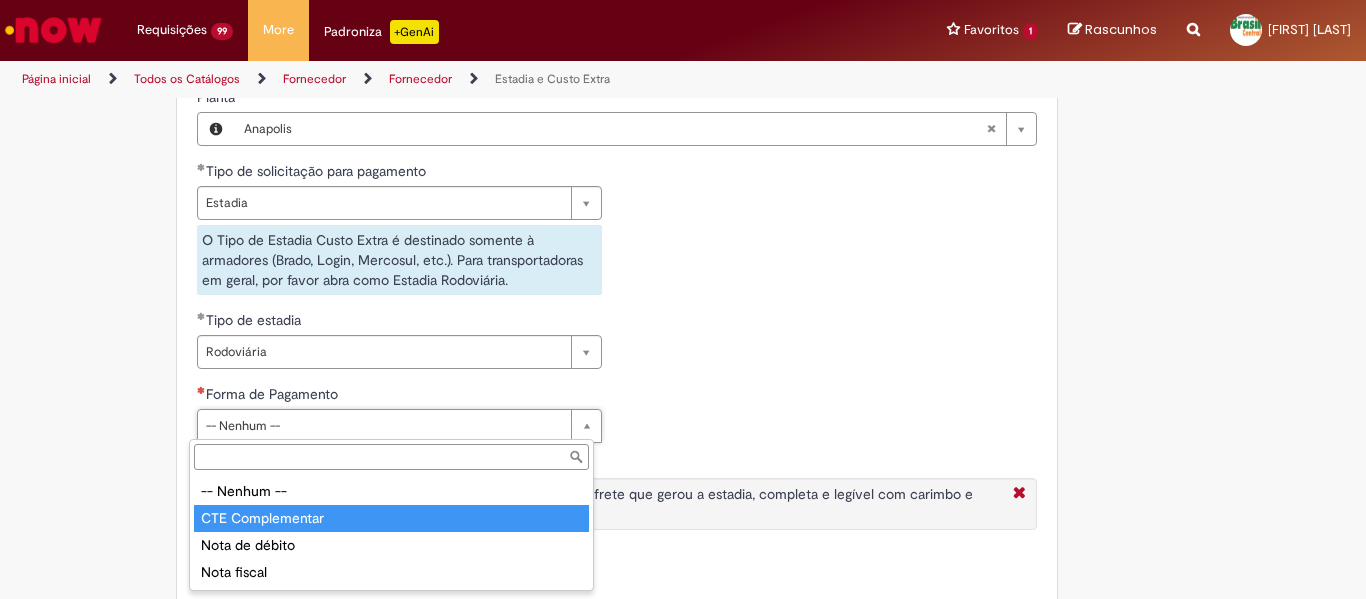 type on "**********" 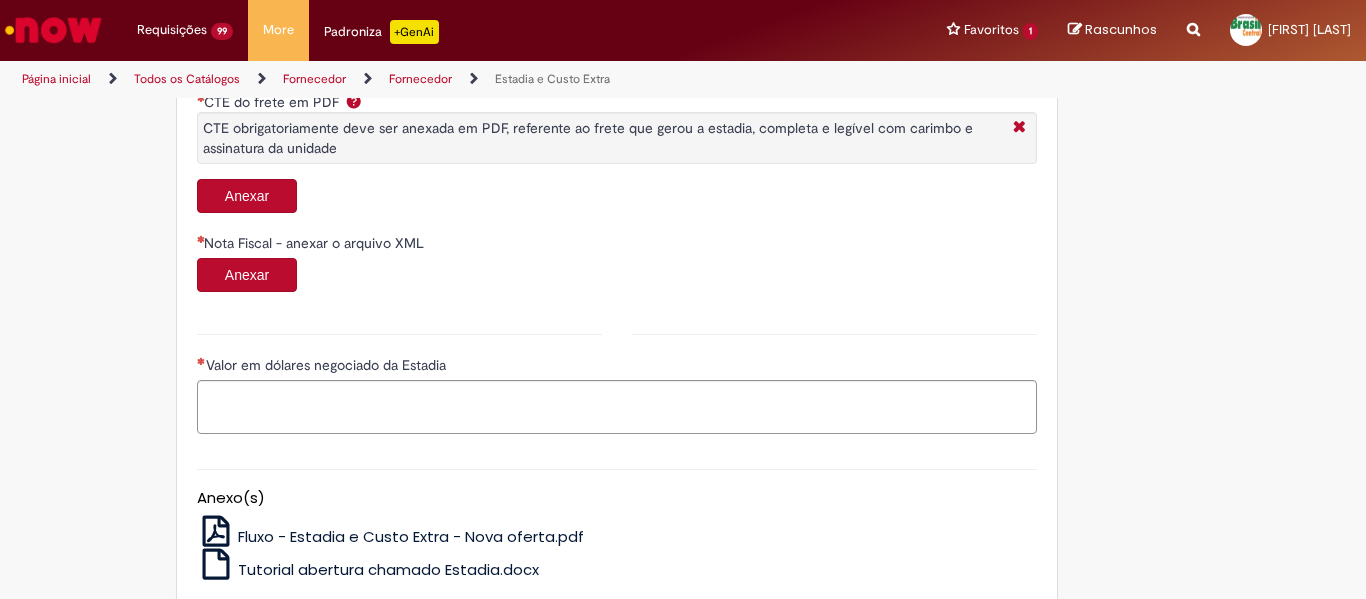 scroll, scrollTop: 1067, scrollLeft: 0, axis: vertical 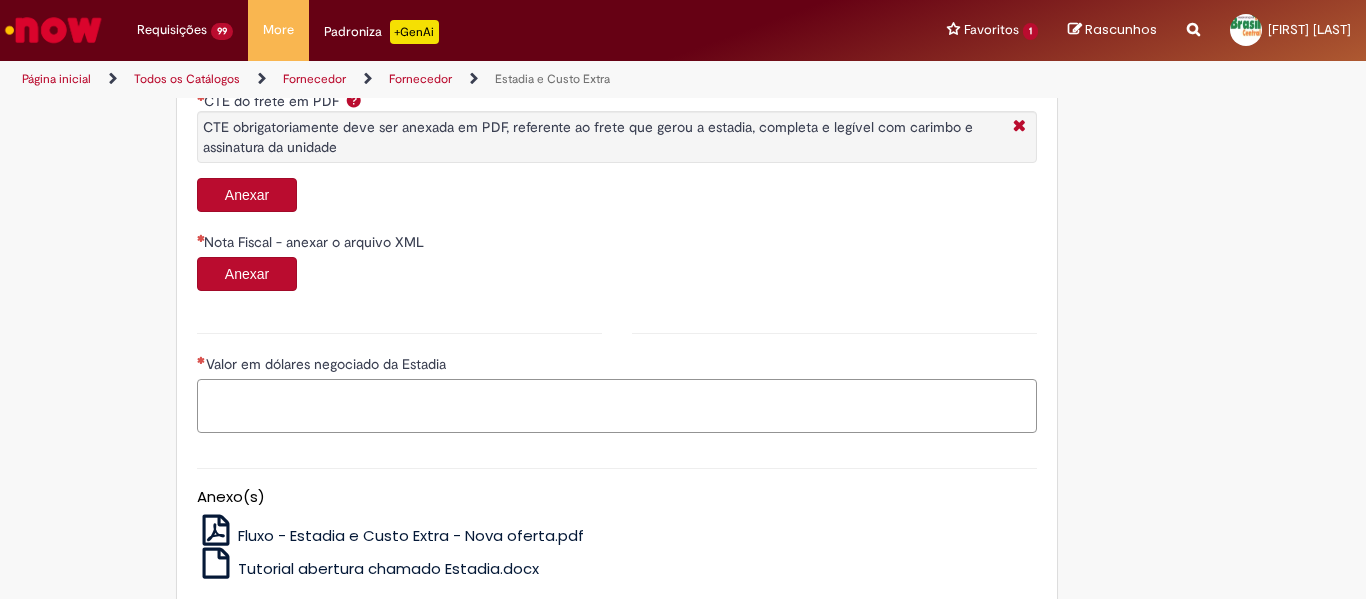 click on "Valor em dólares negociado da Estadia" at bounding box center (617, 406) 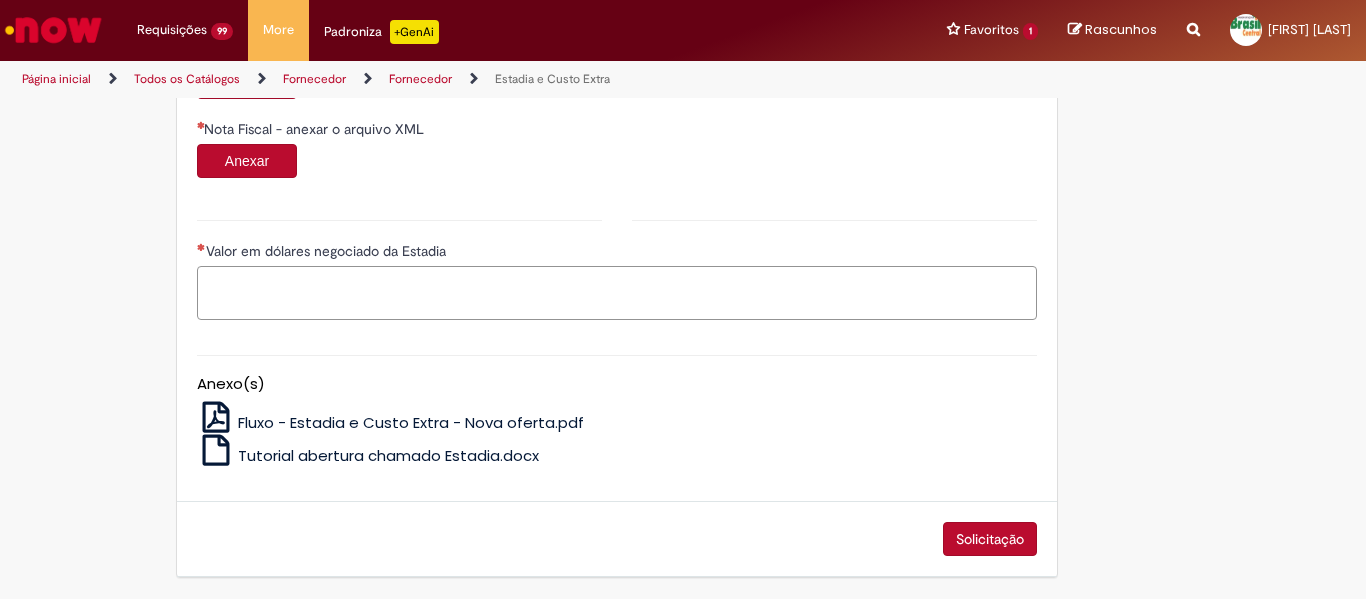 scroll, scrollTop: 1181, scrollLeft: 0, axis: vertical 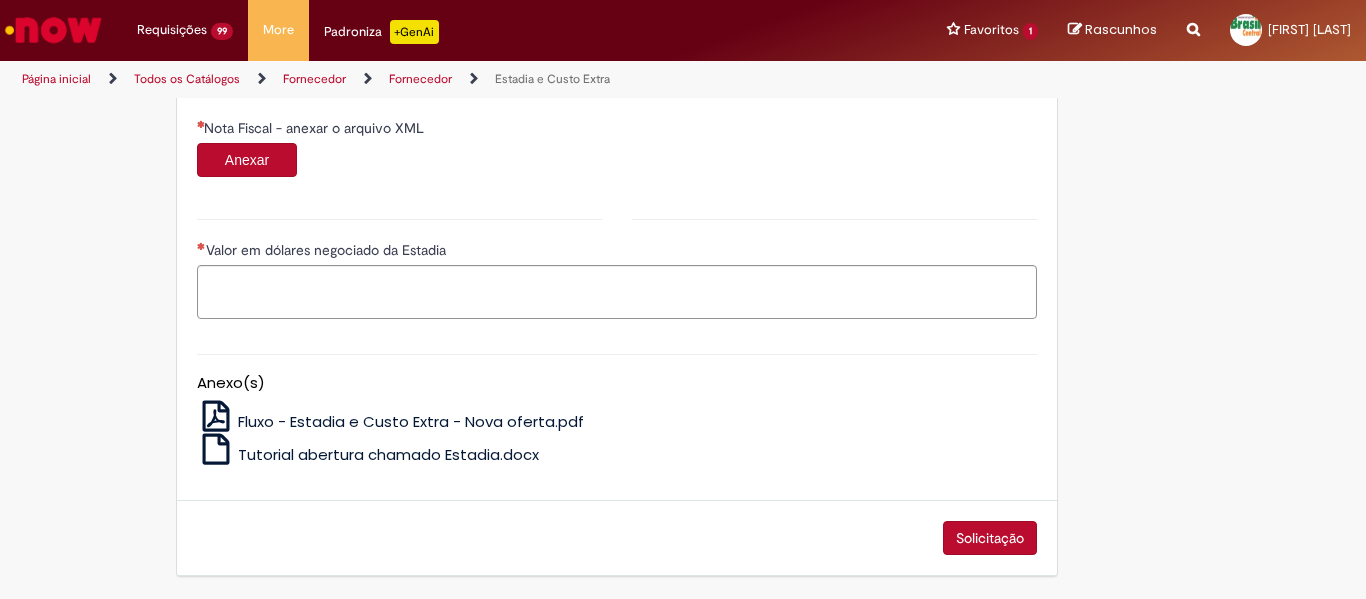 click on "Valor em dólares negociado da Estadia" at bounding box center (328, 250) 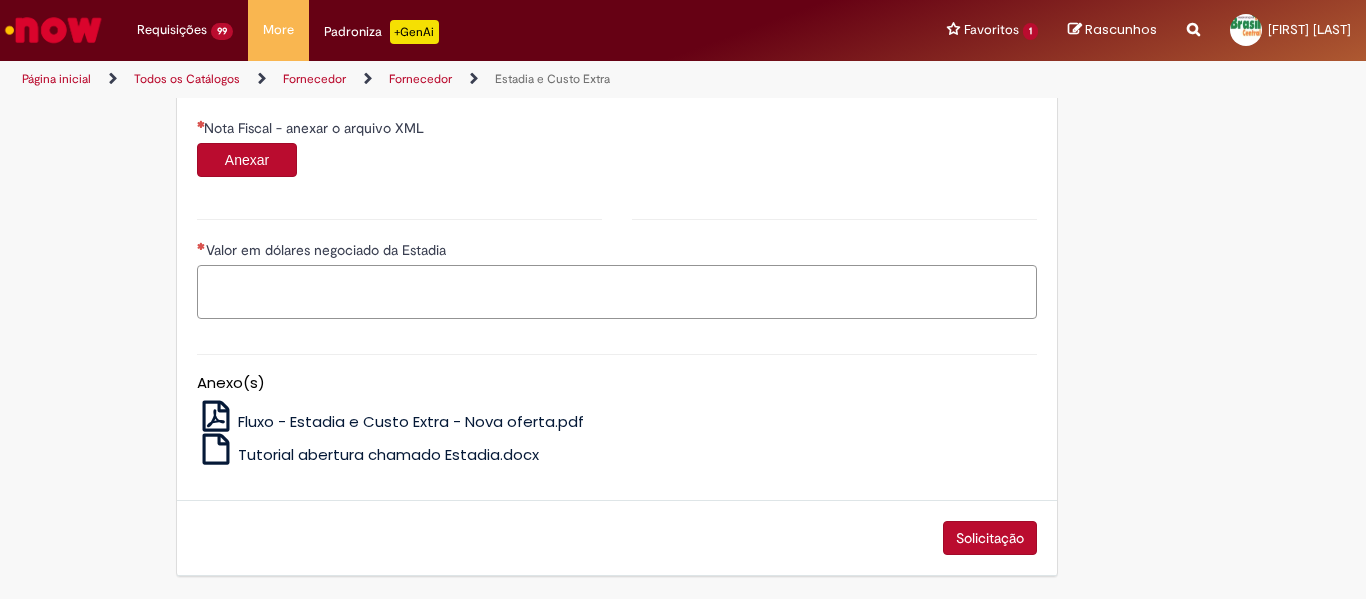 click on "Valor em dólares negociado da Estadia" at bounding box center [617, 292] 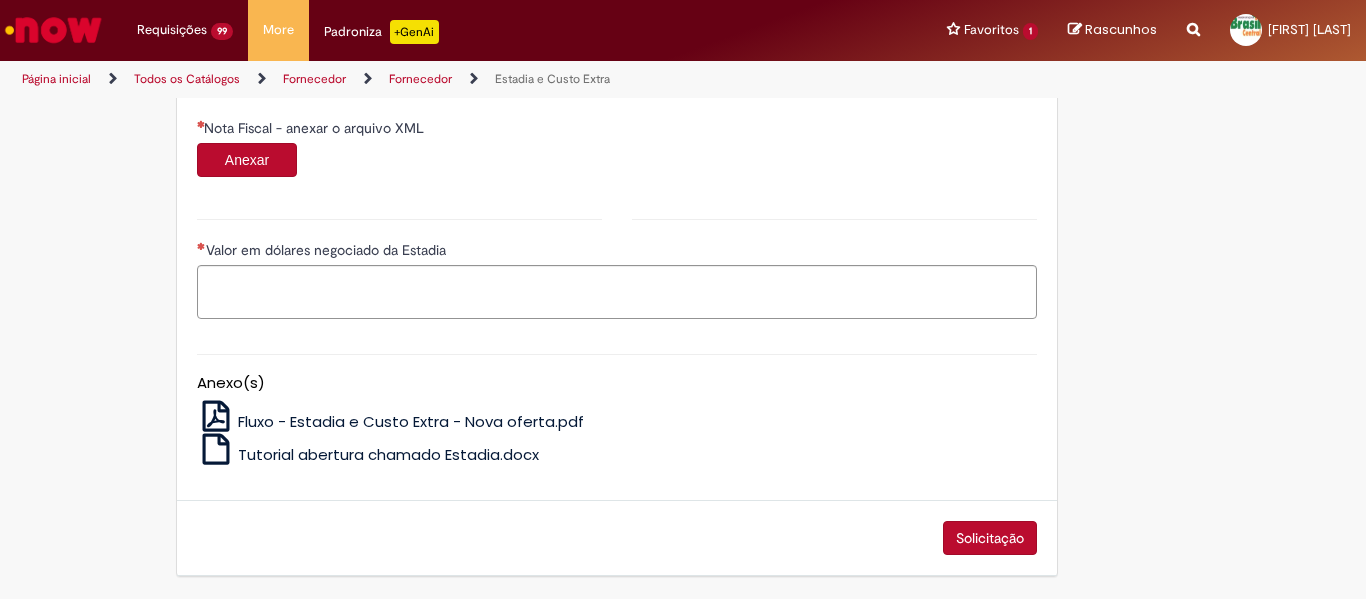 click on "Valor em dólares negociado da Estadia" at bounding box center [617, 252] 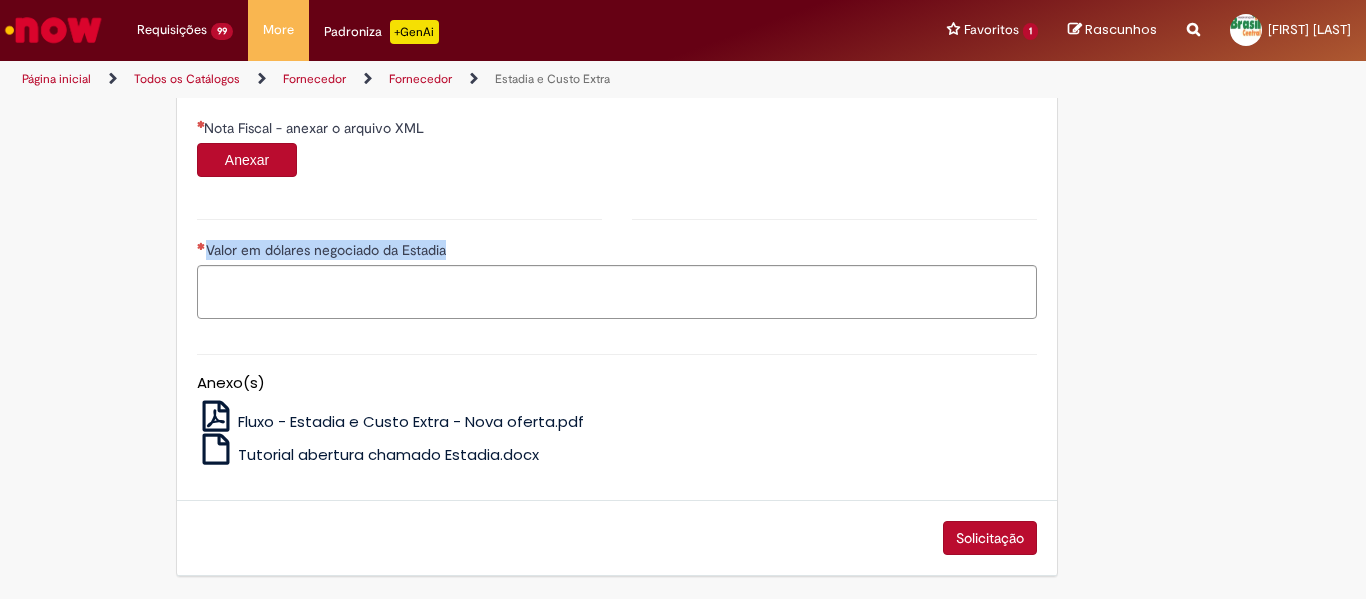 drag, startPoint x: 447, startPoint y: 255, endPoint x: 202, endPoint y: 239, distance: 245.5219 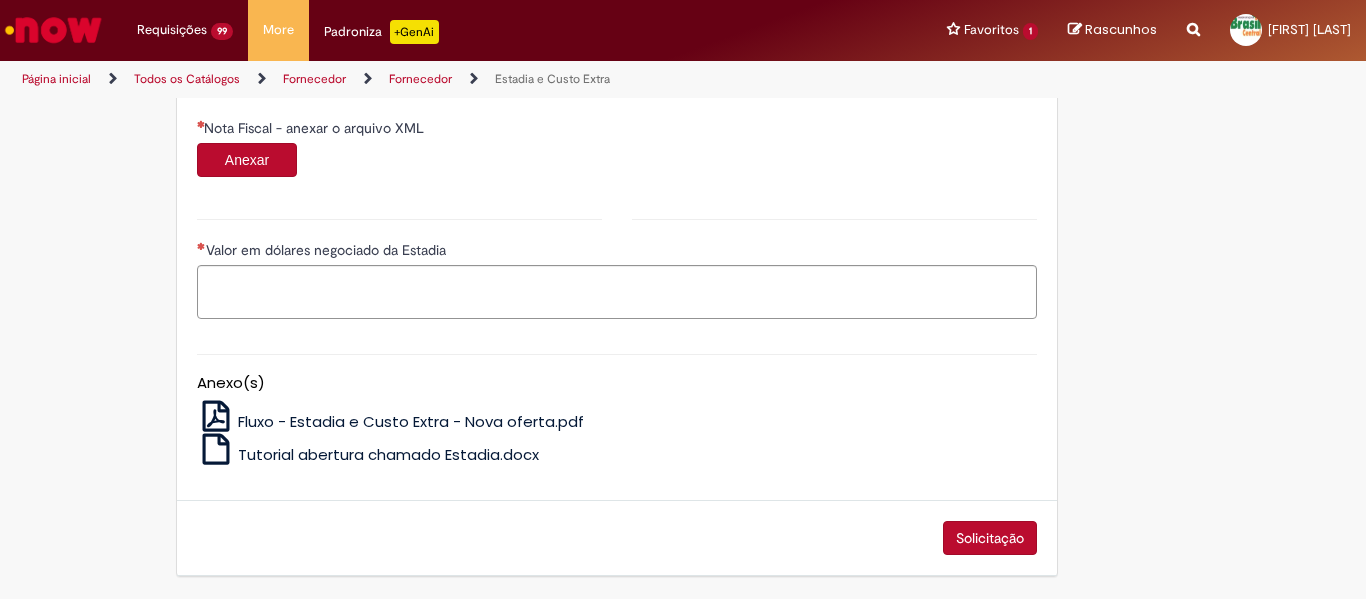 drag, startPoint x: 323, startPoint y: 263, endPoint x: 333, endPoint y: 280, distance: 19.723083 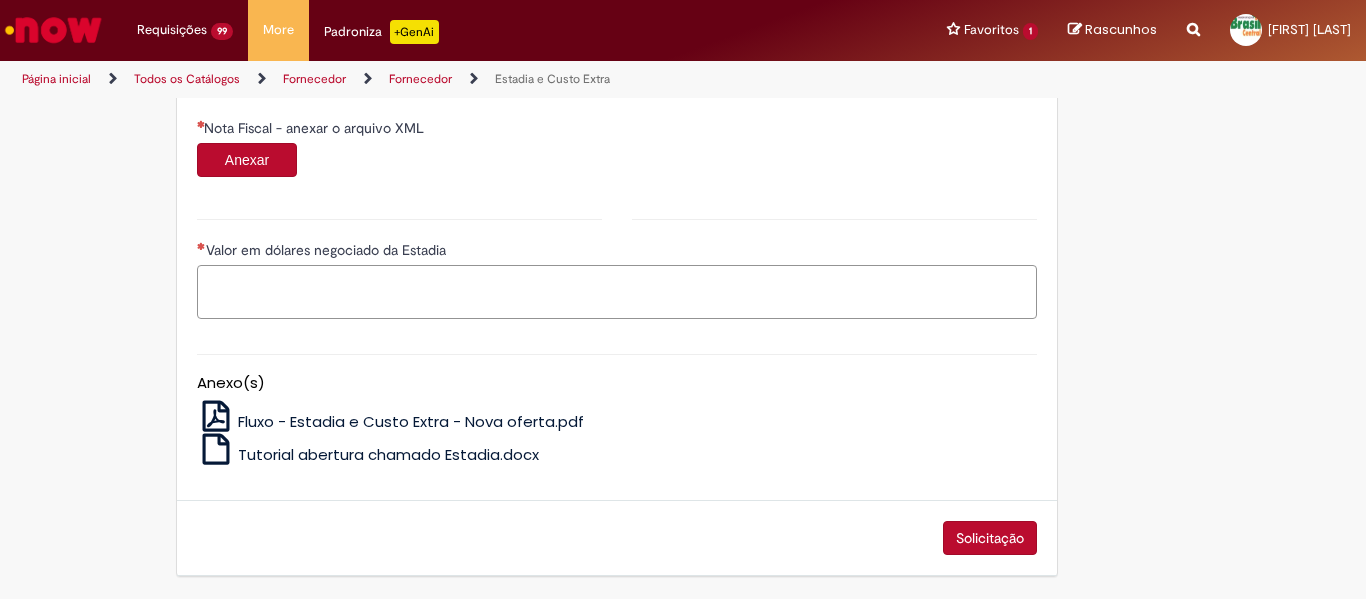 click on "Valor em dólares negociado da Estadia" at bounding box center [617, 292] 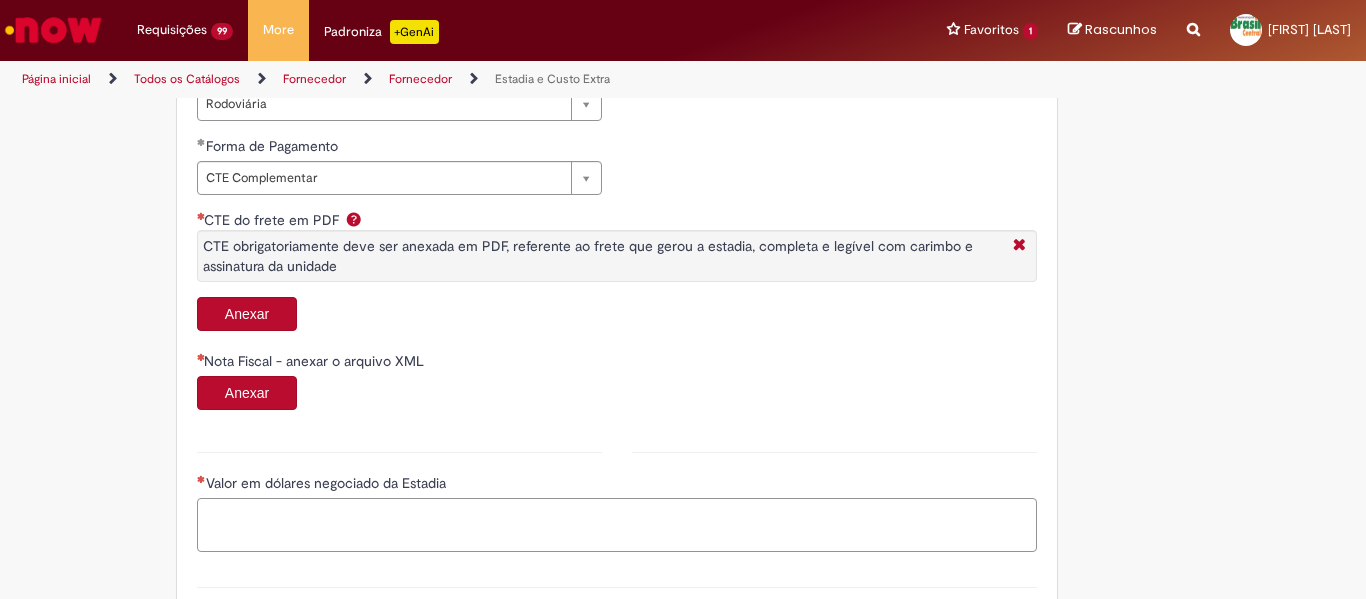 scroll, scrollTop: 1181, scrollLeft: 0, axis: vertical 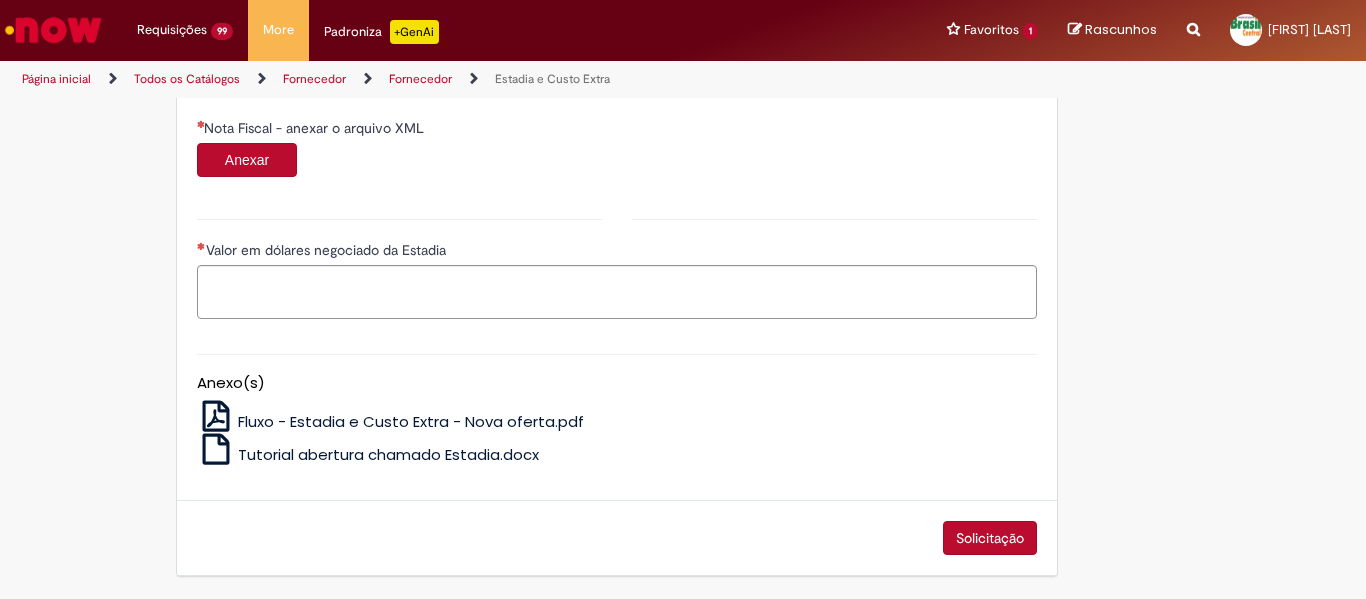 click at bounding box center (216, 416) 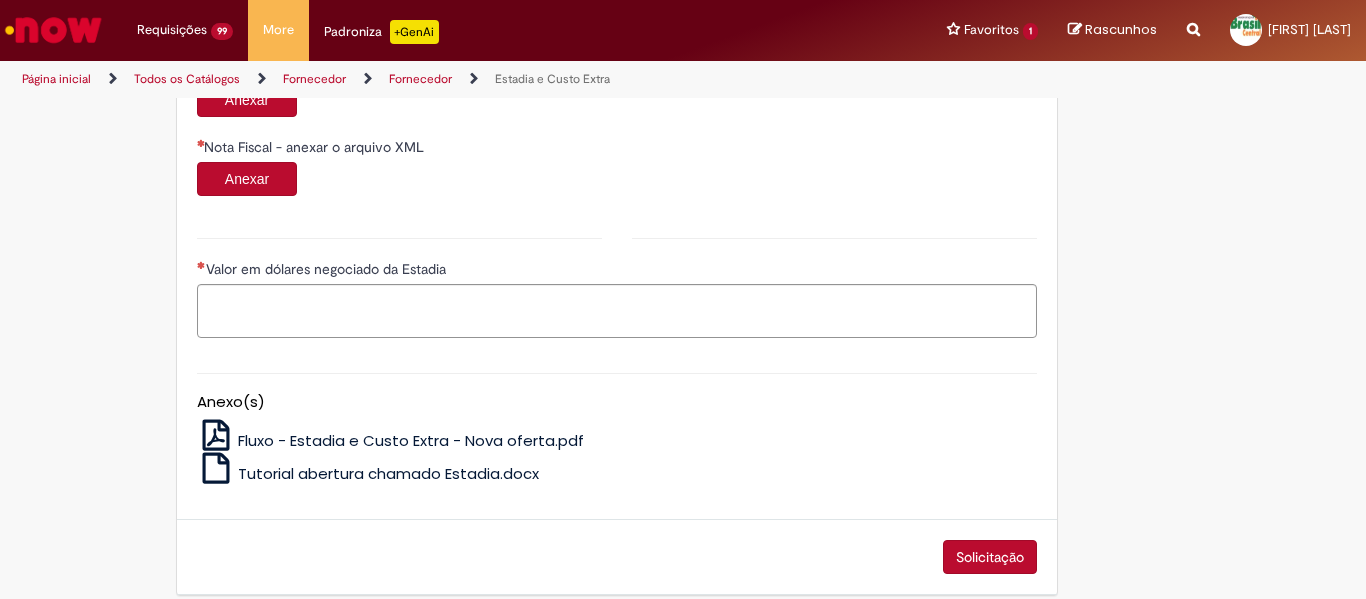 scroll, scrollTop: 1181, scrollLeft: 0, axis: vertical 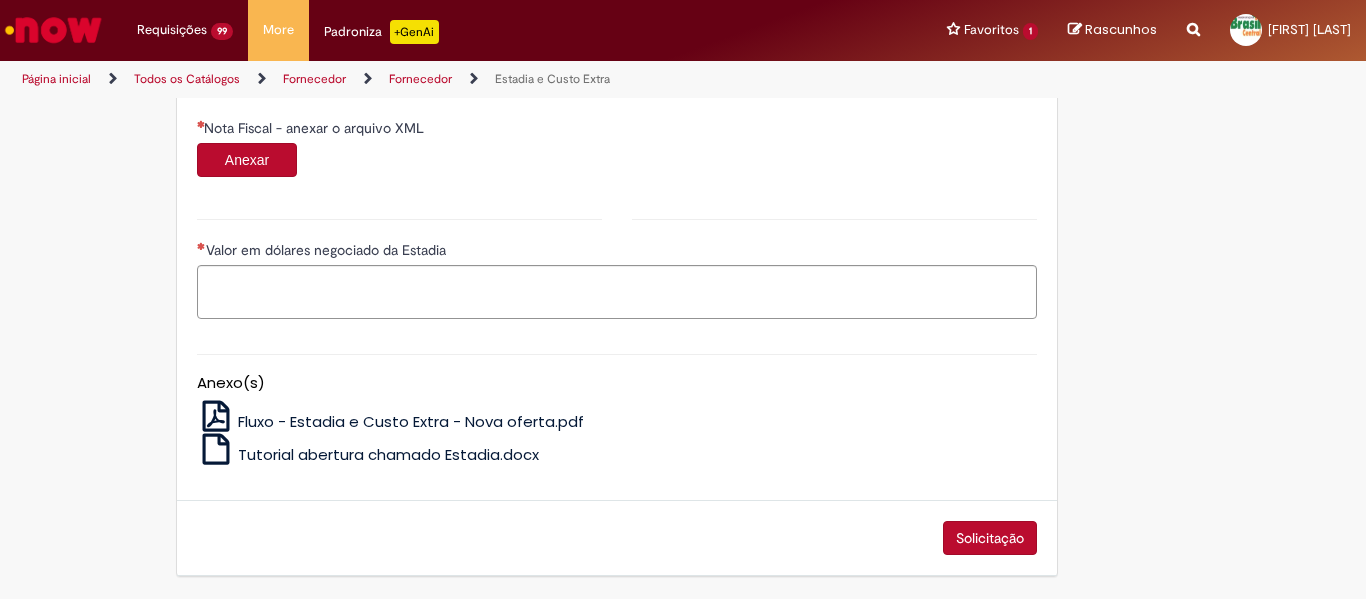 click on "Tutorial abertura chamado Estadia.docx" at bounding box center (388, 454) 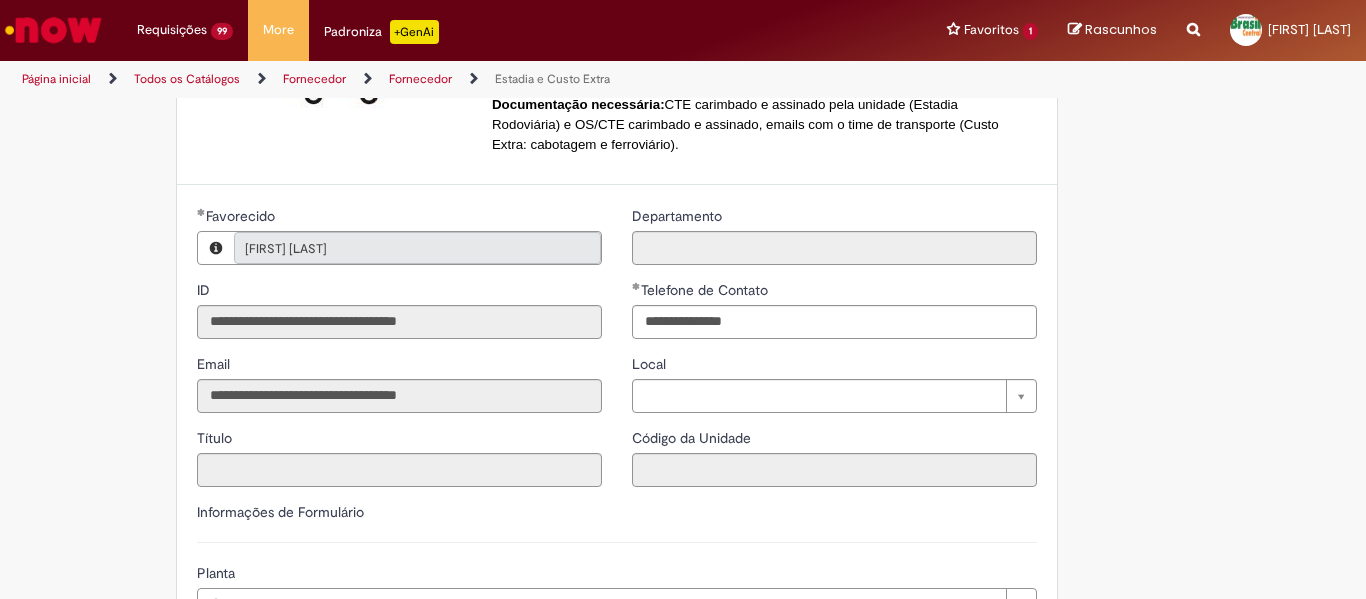 scroll, scrollTop: 214, scrollLeft: 0, axis: vertical 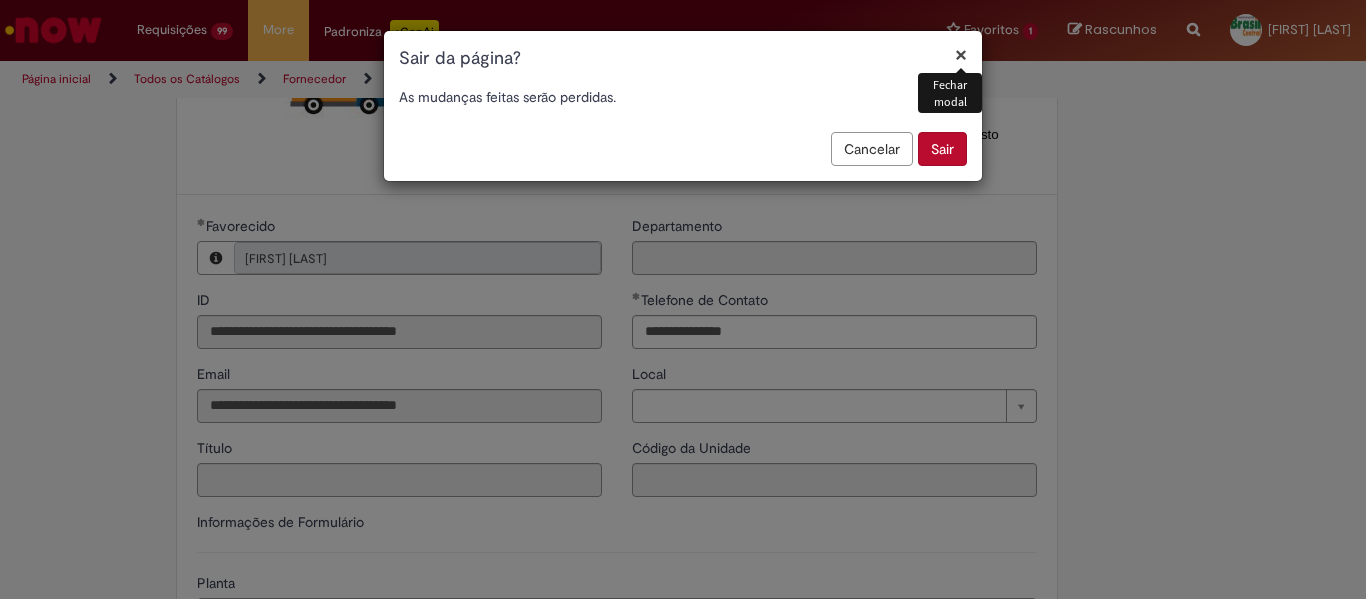 click on "Sair" at bounding box center [942, 149] 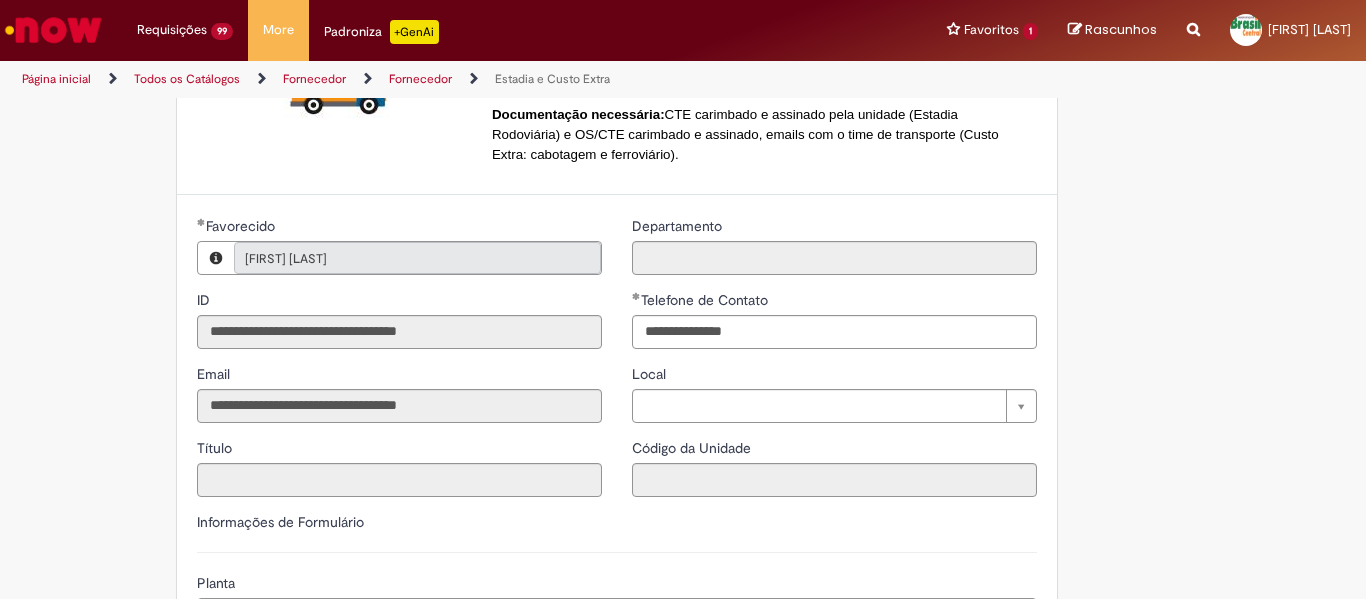 scroll, scrollTop: 1182, scrollLeft: 0, axis: vertical 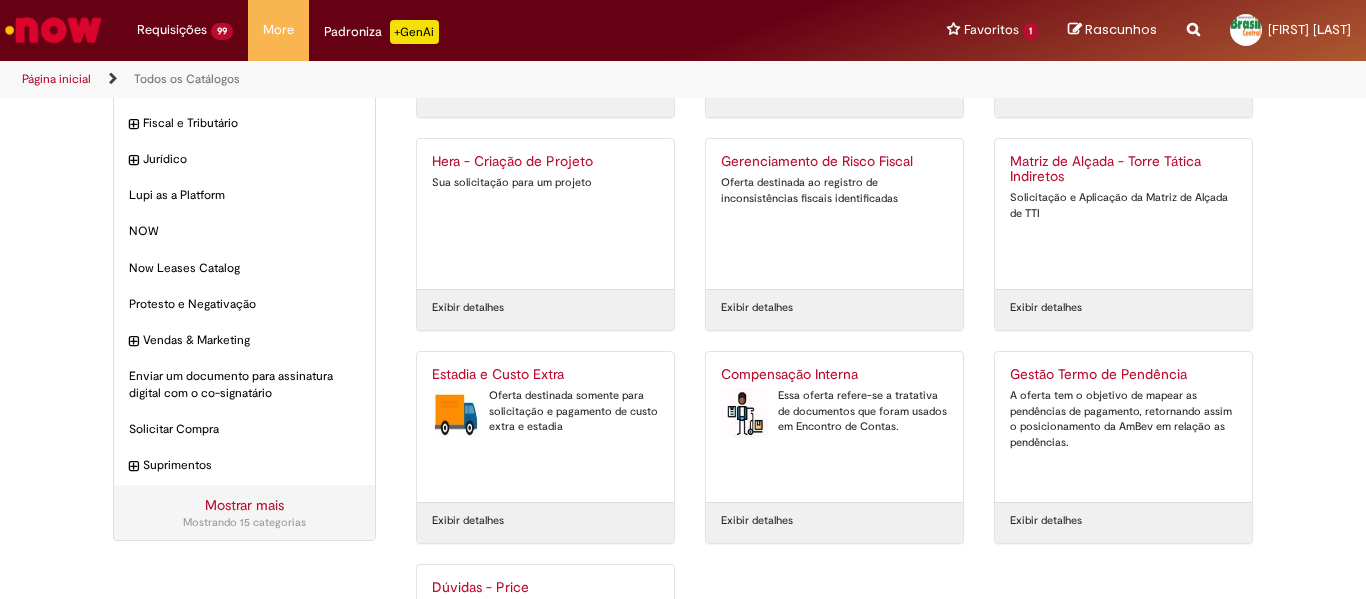 click on "Oferta destinada somente para solicitação e pagamento de custo extra e estadia" at bounding box center (545, 411) 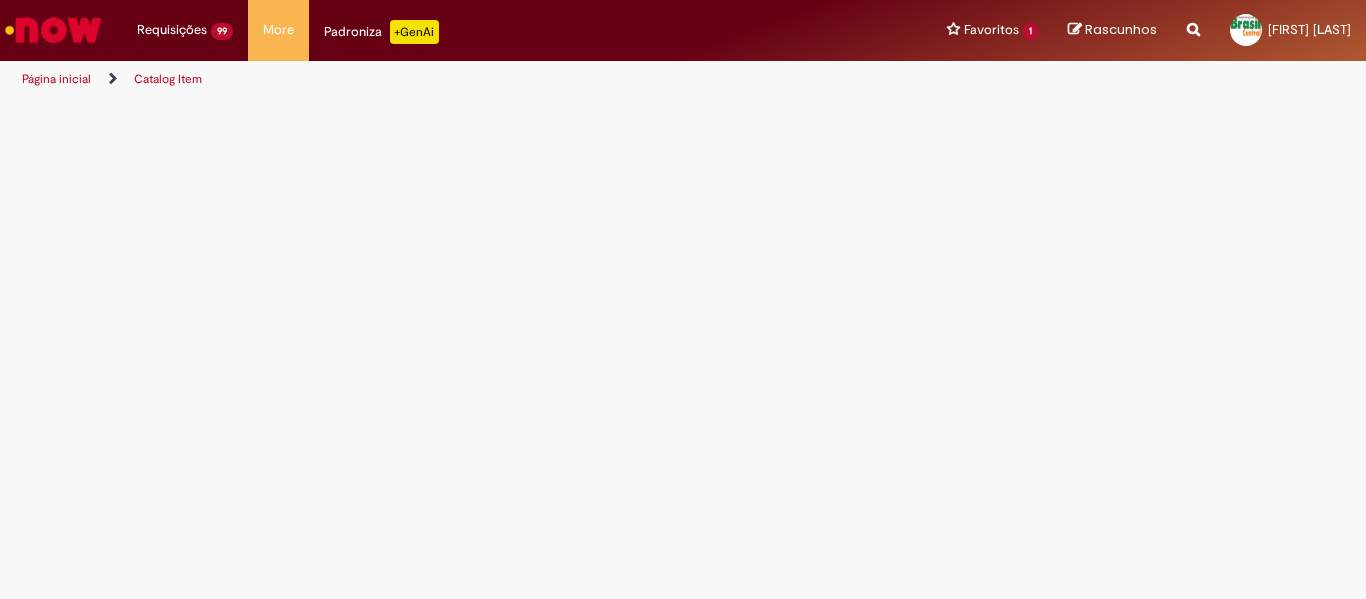 scroll, scrollTop: 0, scrollLeft: 0, axis: both 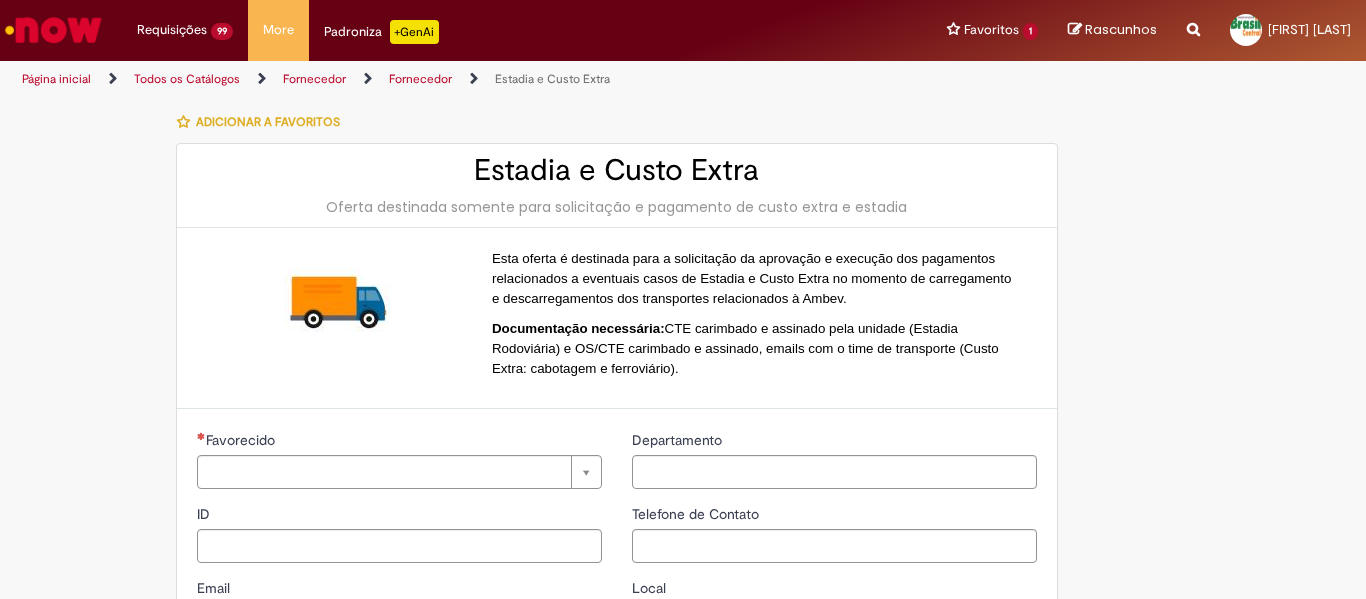 type on "**********" 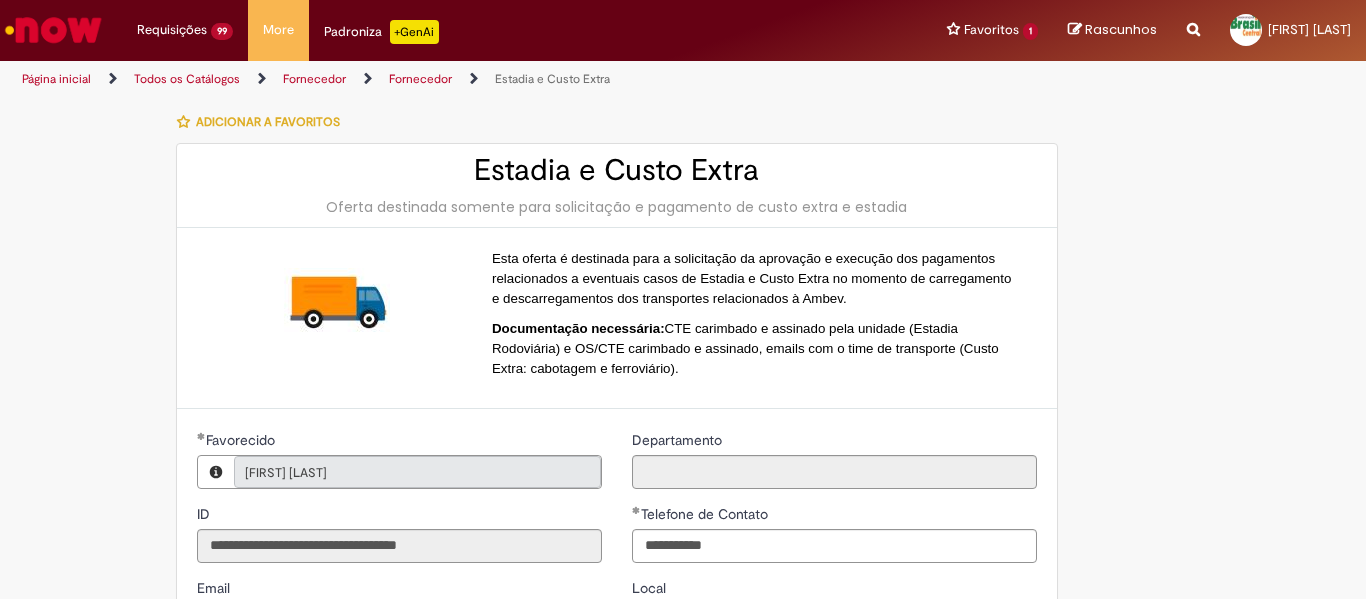 type on "**********" 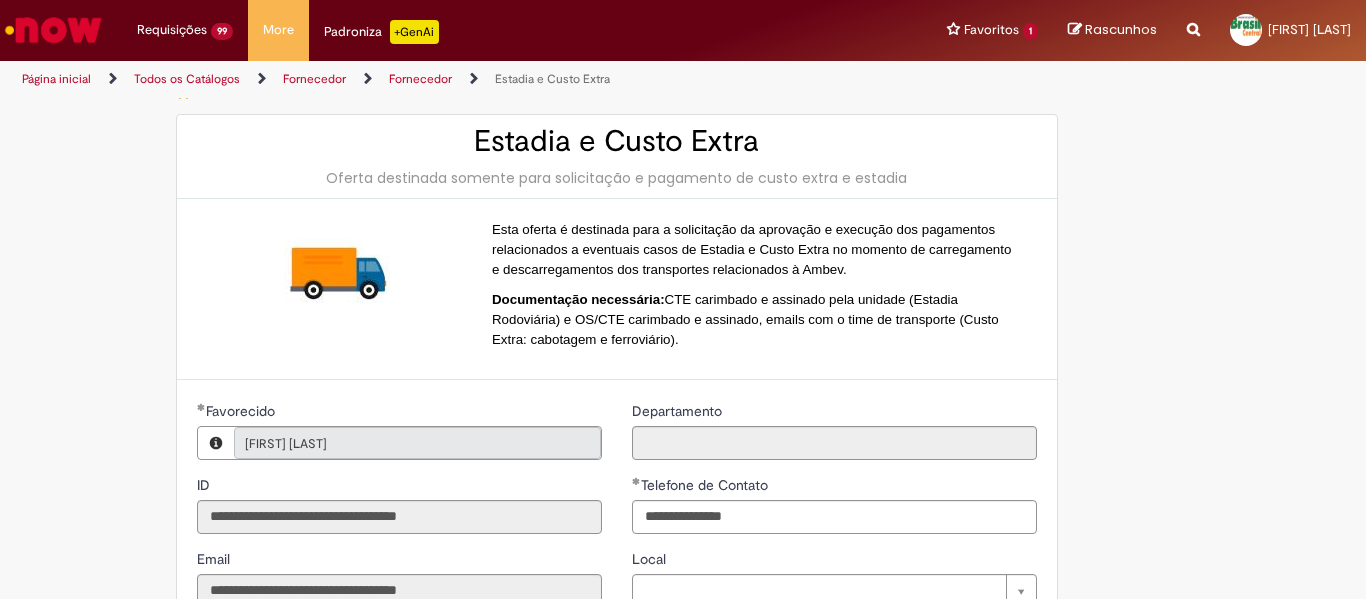scroll, scrollTop: 33, scrollLeft: 0, axis: vertical 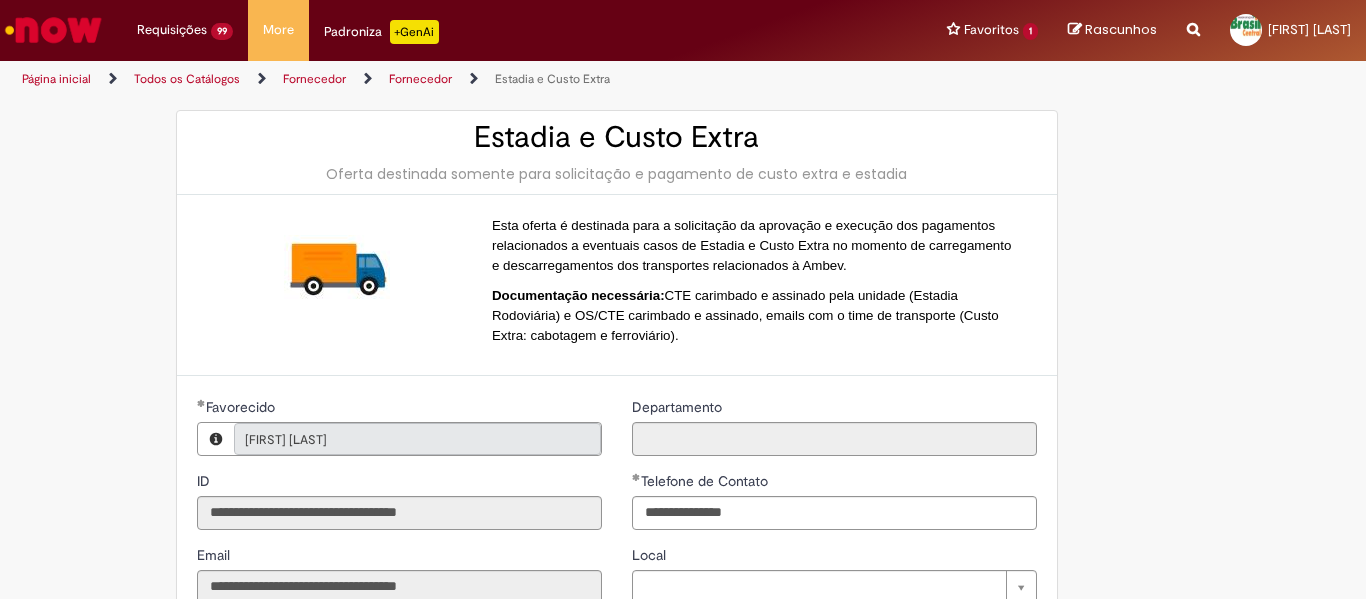 click on "Documentação necessária:" at bounding box center (578, 295) 